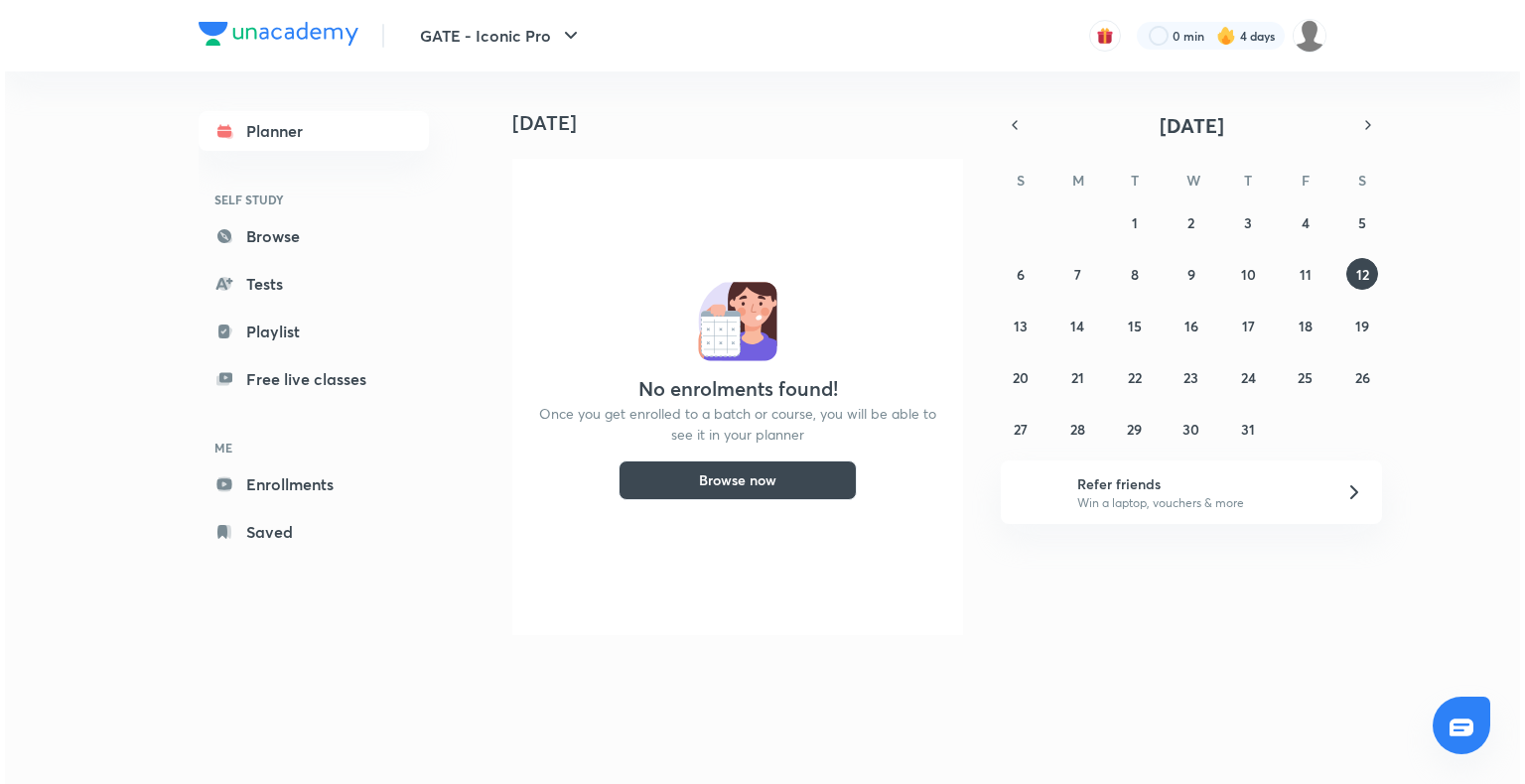scroll, scrollTop: 0, scrollLeft: 0, axis: both 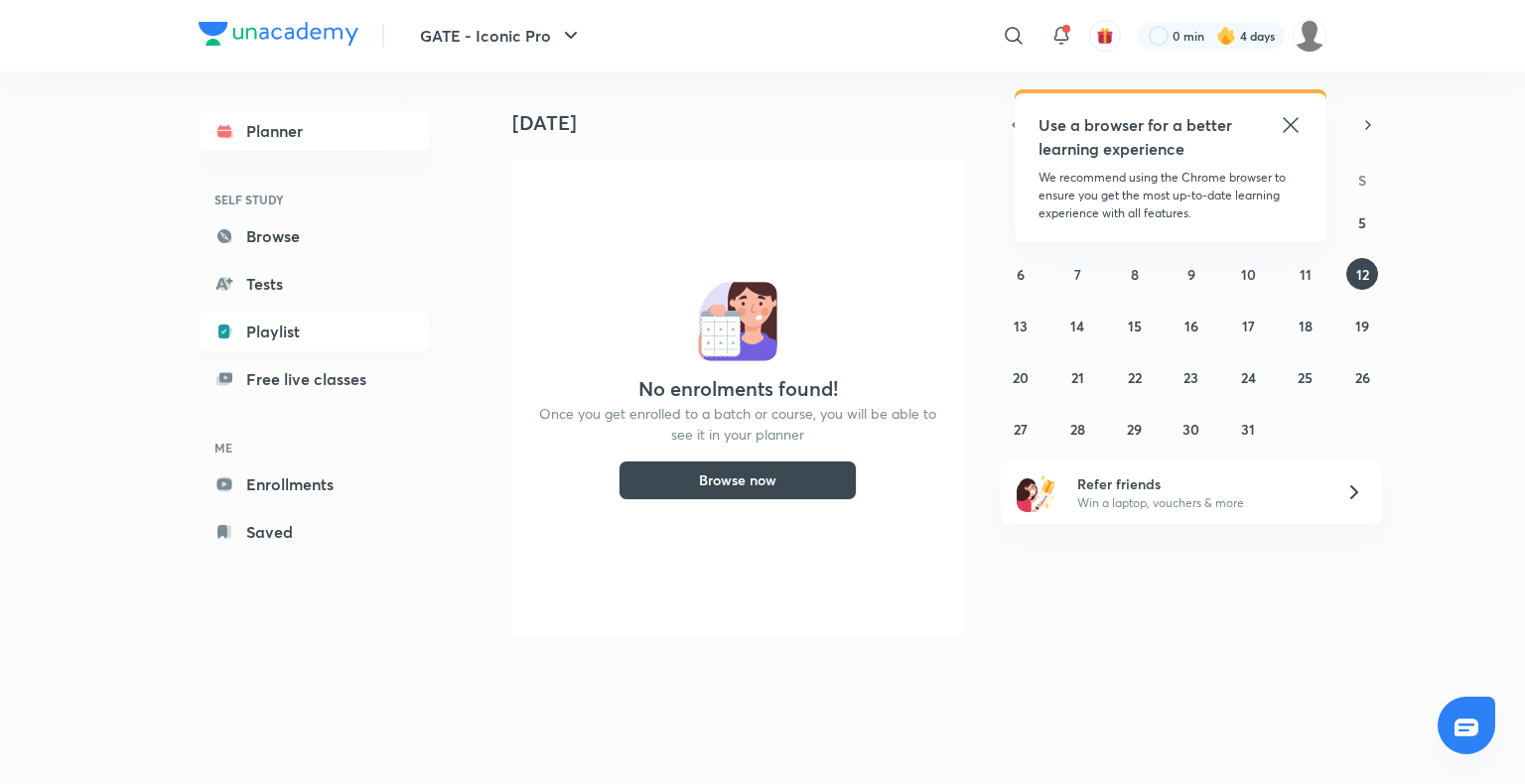 click on "Playlist" at bounding box center [314, 331] 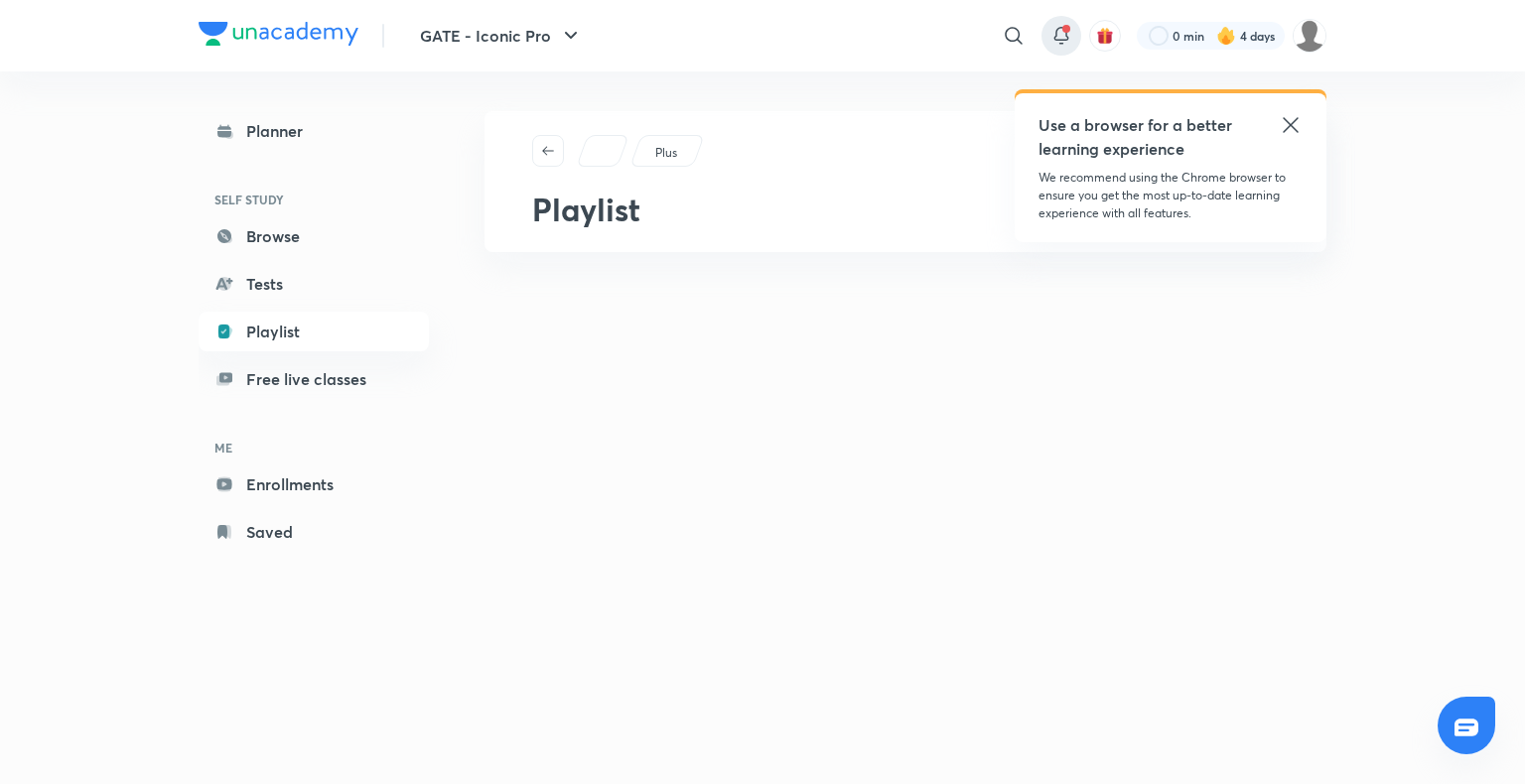 click 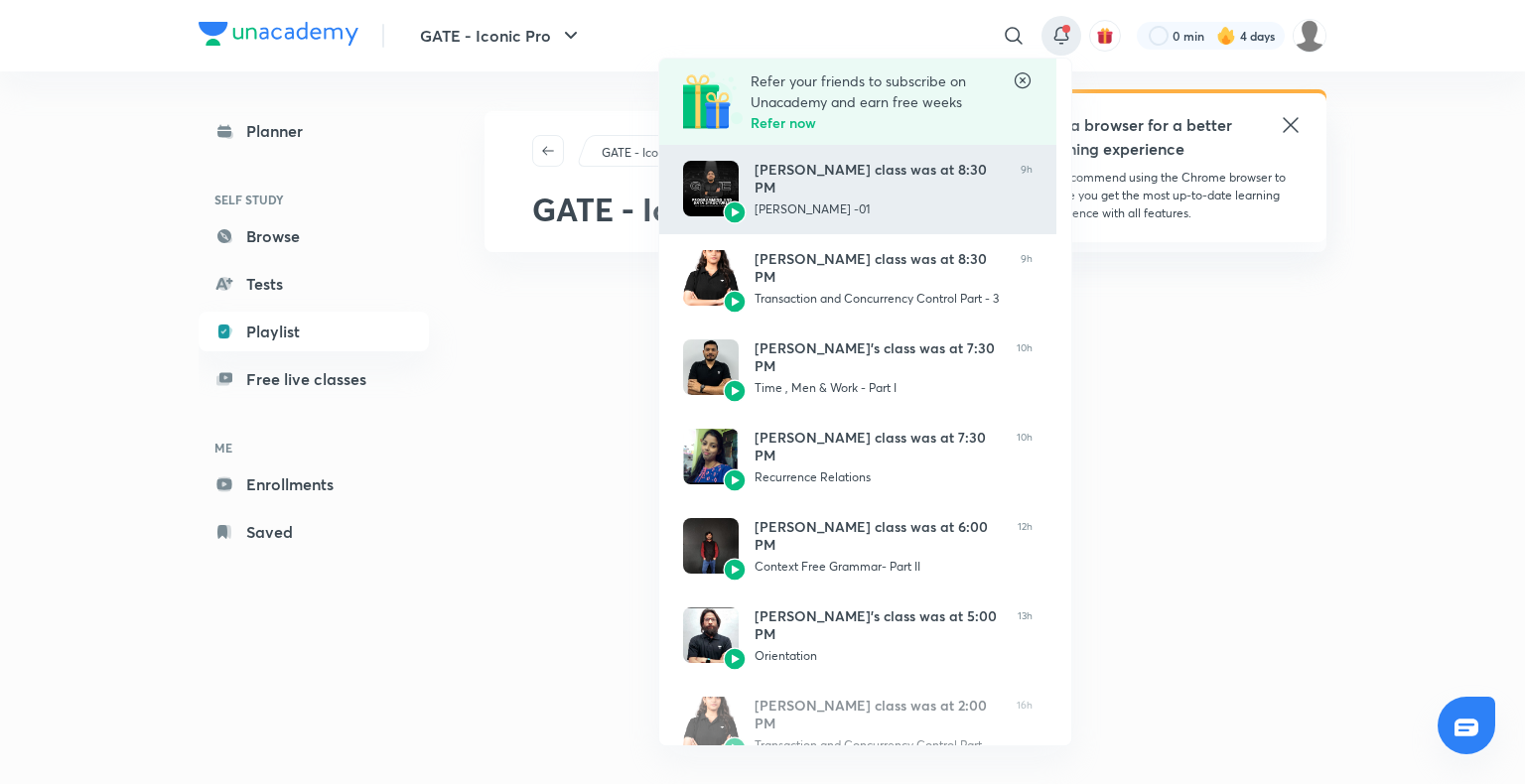 click on "Pankaj Sharma’s class was at 8:30 PM" at bounding box center (880, 179) 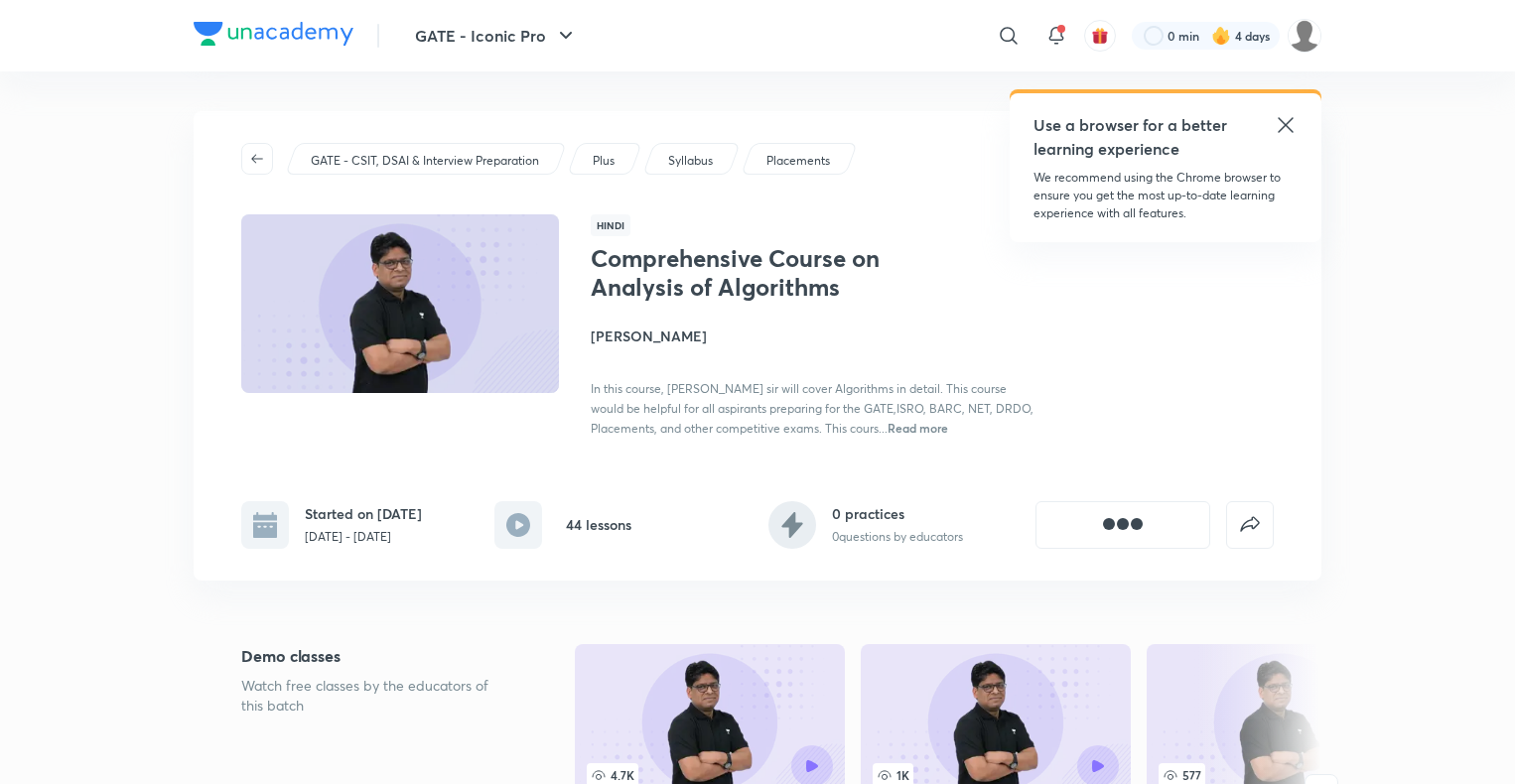 scroll, scrollTop: 0, scrollLeft: 0, axis: both 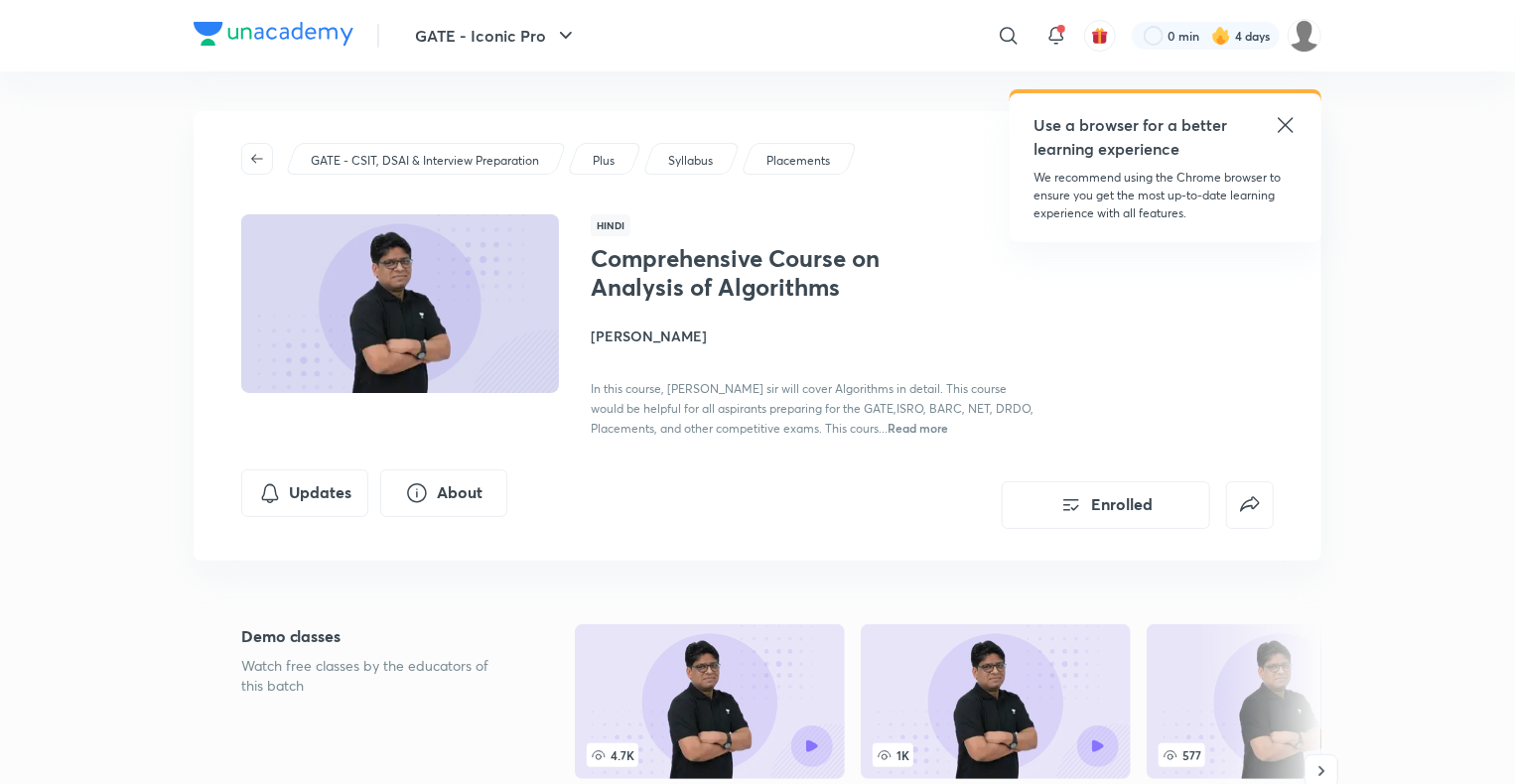click 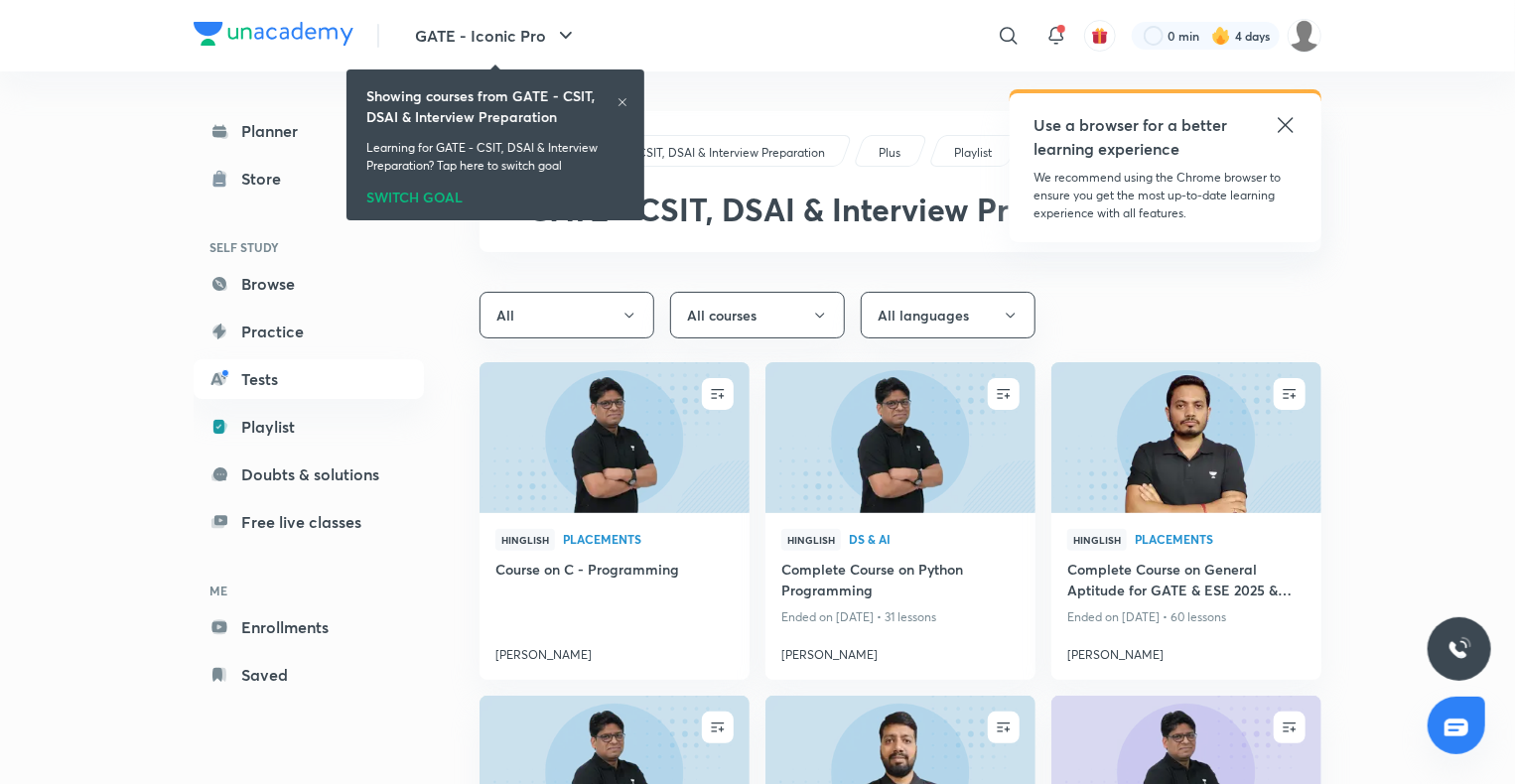 click 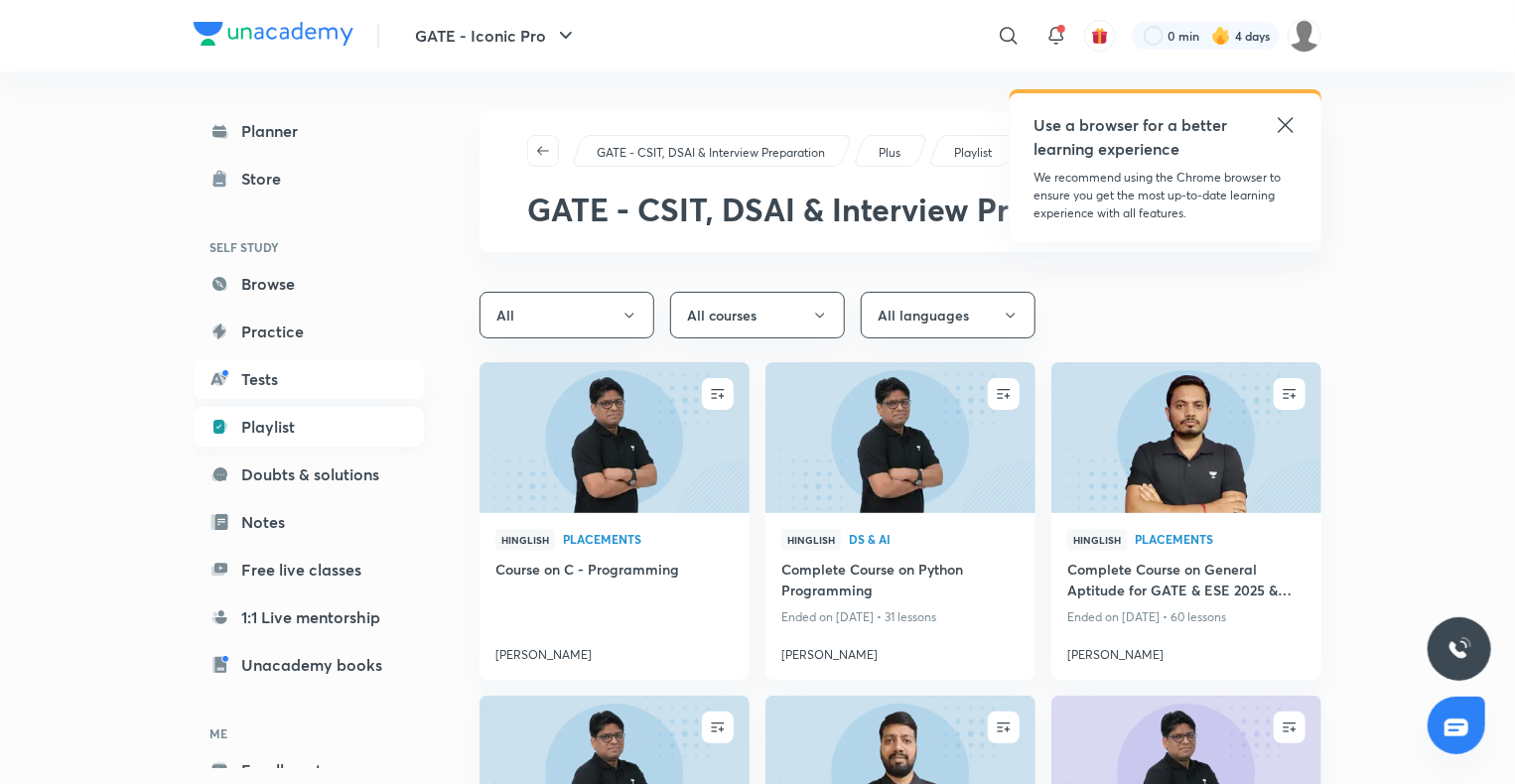 click on "Playlist" at bounding box center [309, 427] 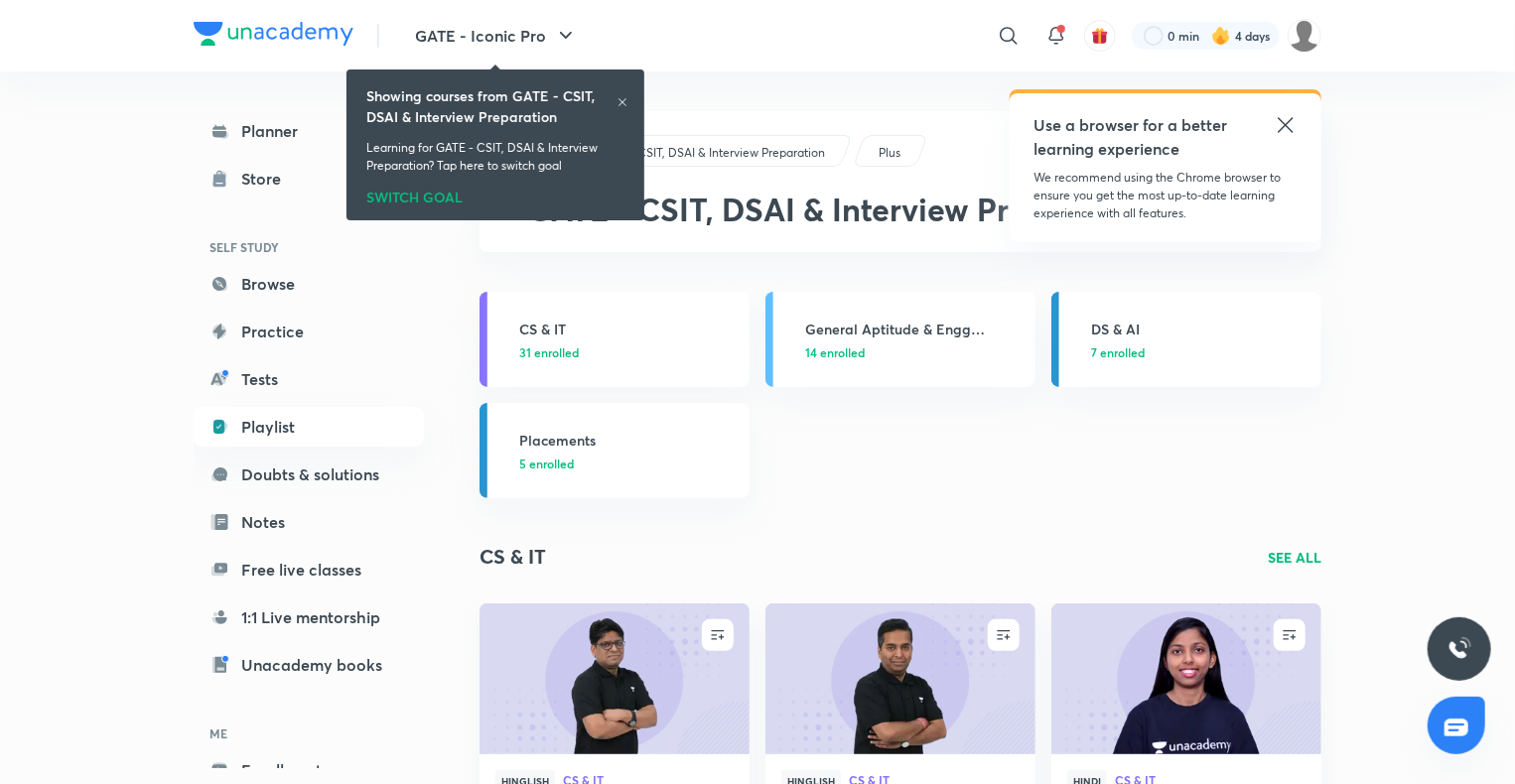 click 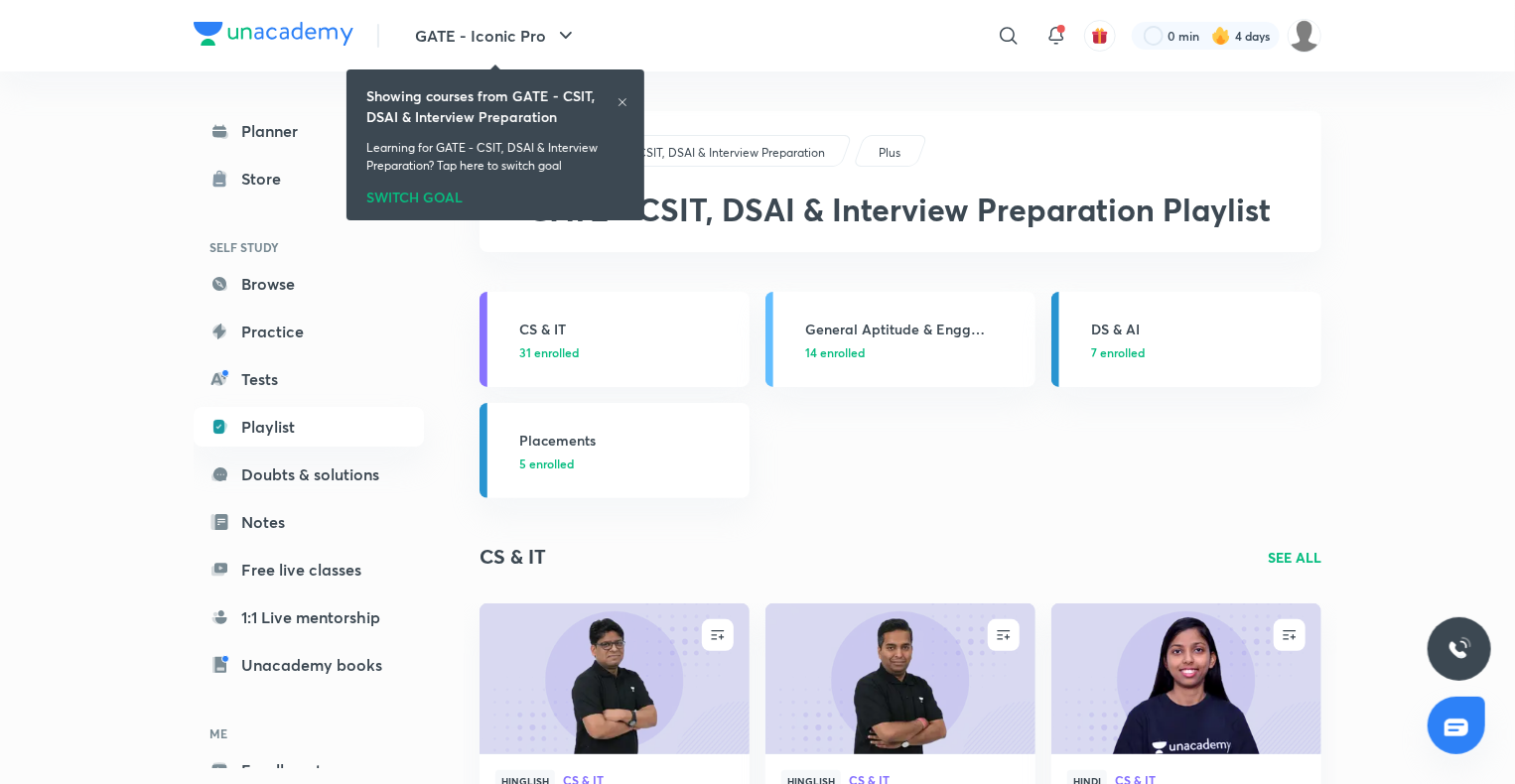 click 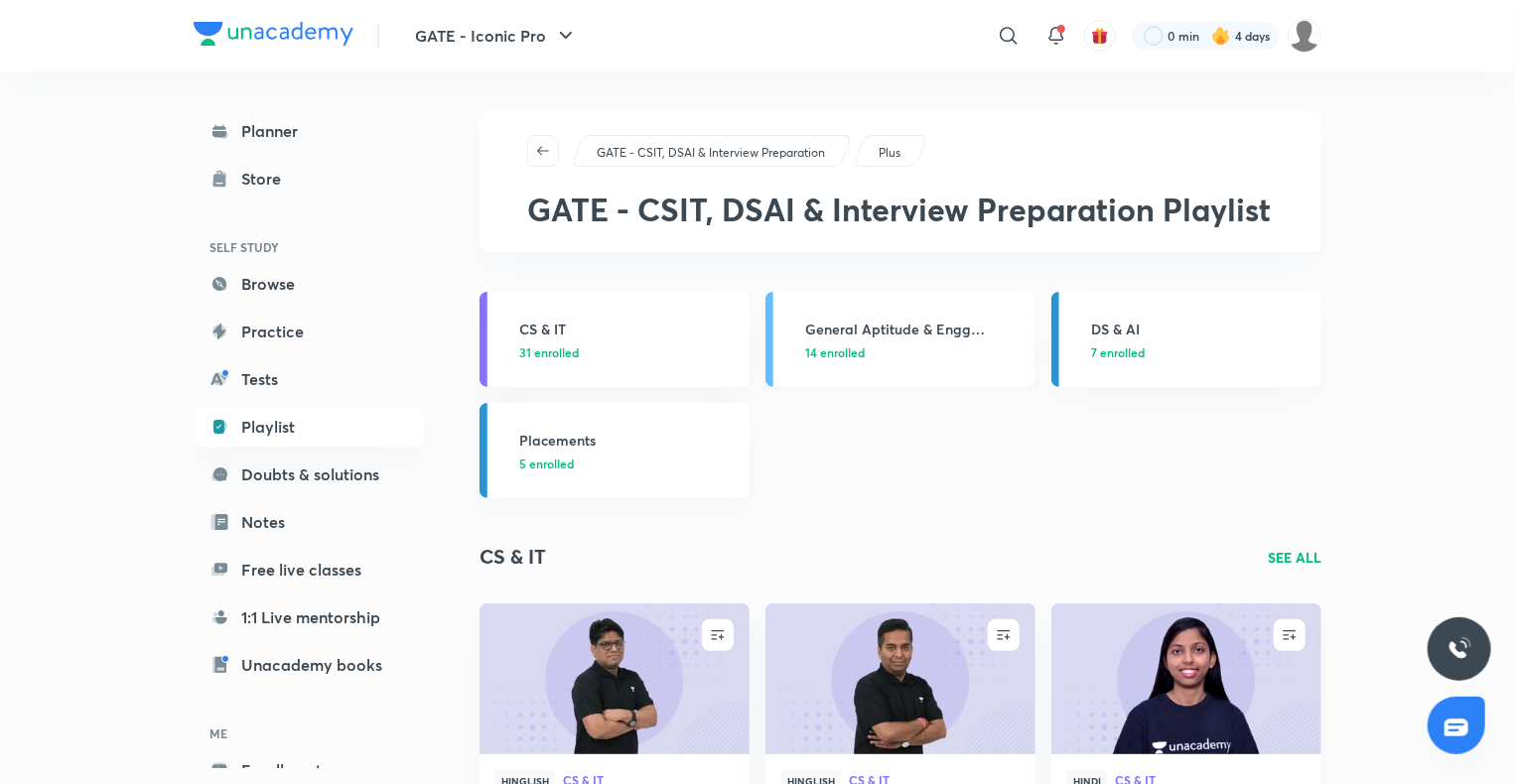 click on "General Aptitude & Engg Mathematics" at bounding box center [914, 328] 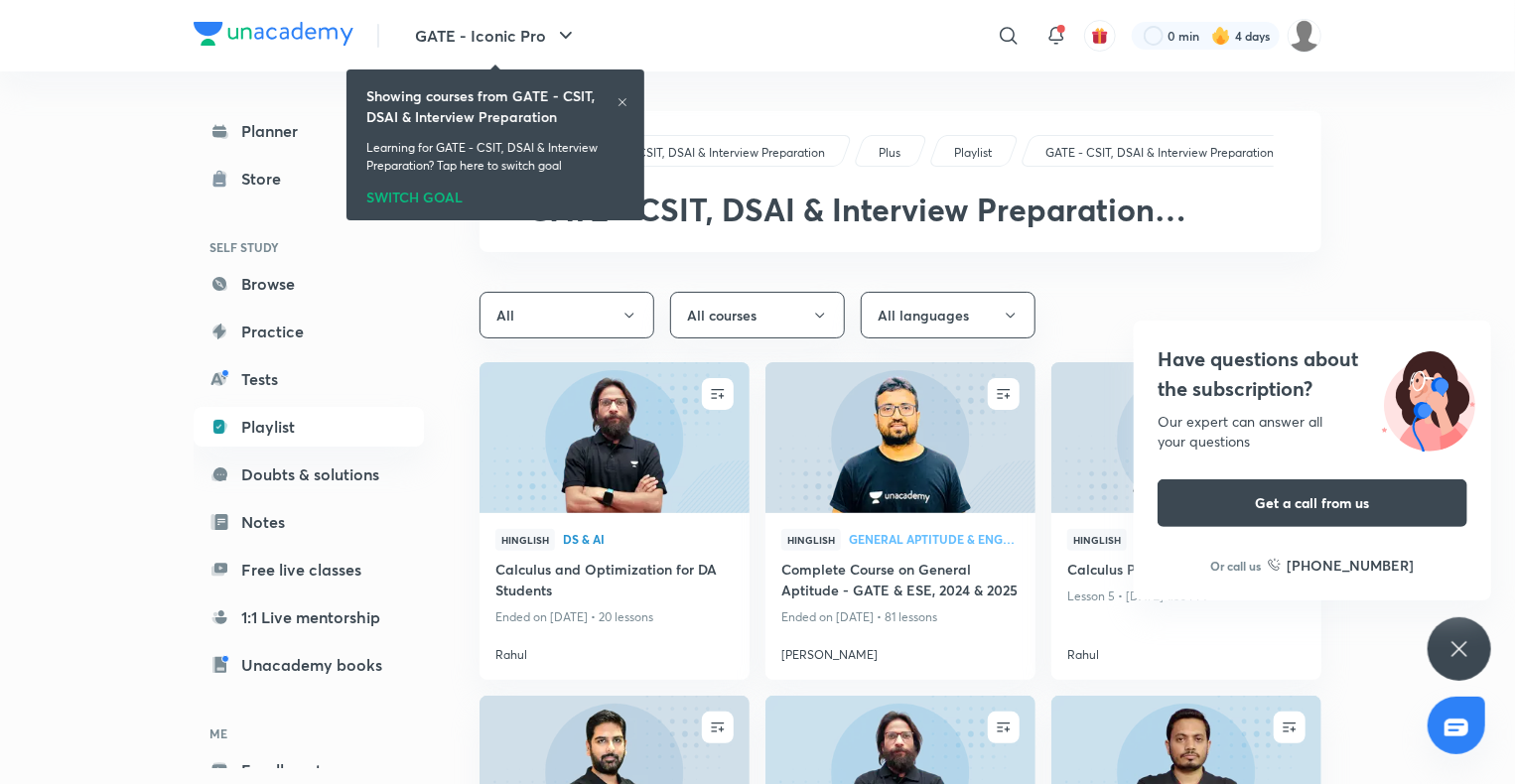 click on "GATE - CSIT, DSAI & Interview Preparation Plus Playlist GATE - CSIT, DSAI & Interview Preparation GATE - CSIT, DSAI & Interview Preparation General Aptitude & Engg Mathematics" at bounding box center [900, 182] 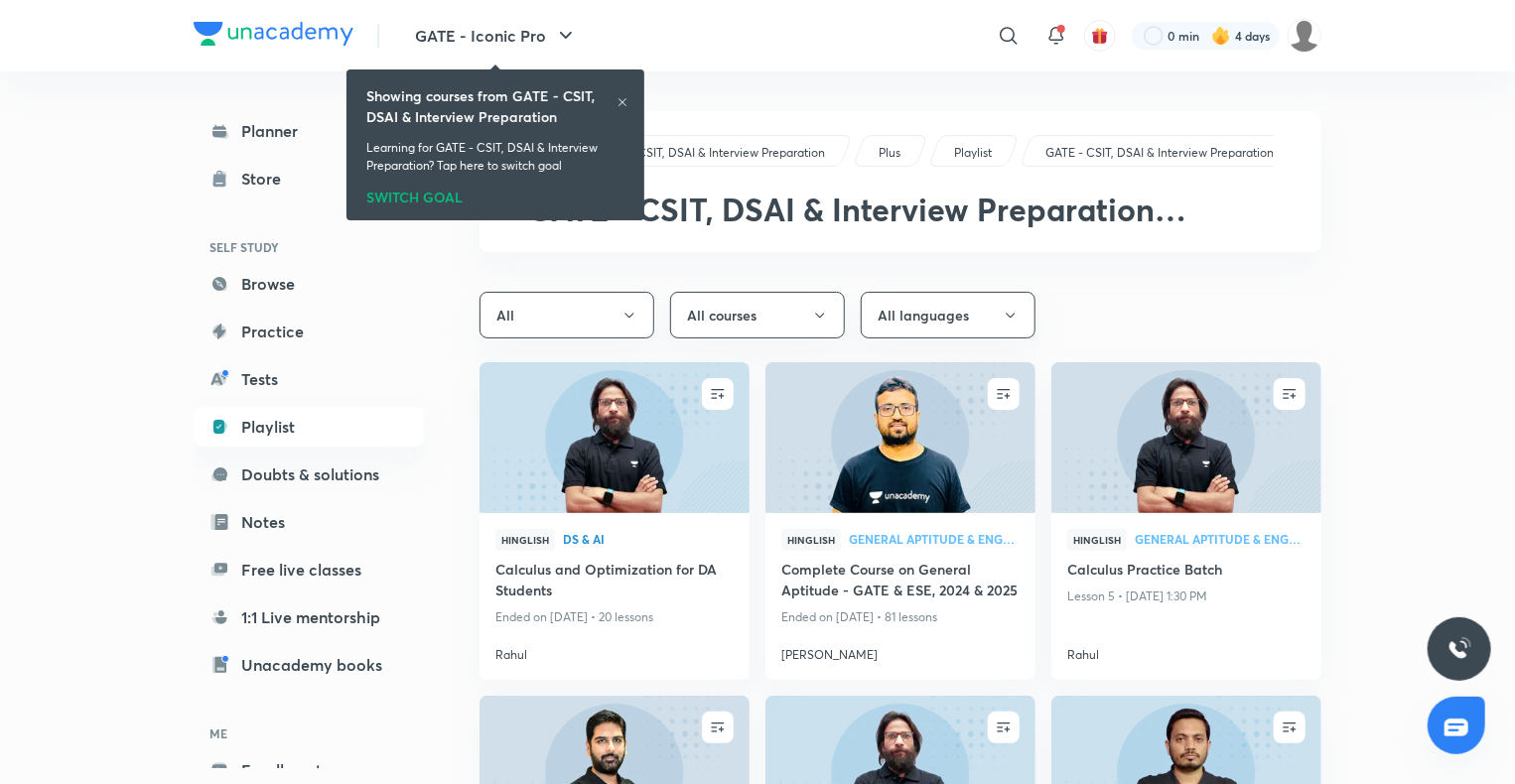click 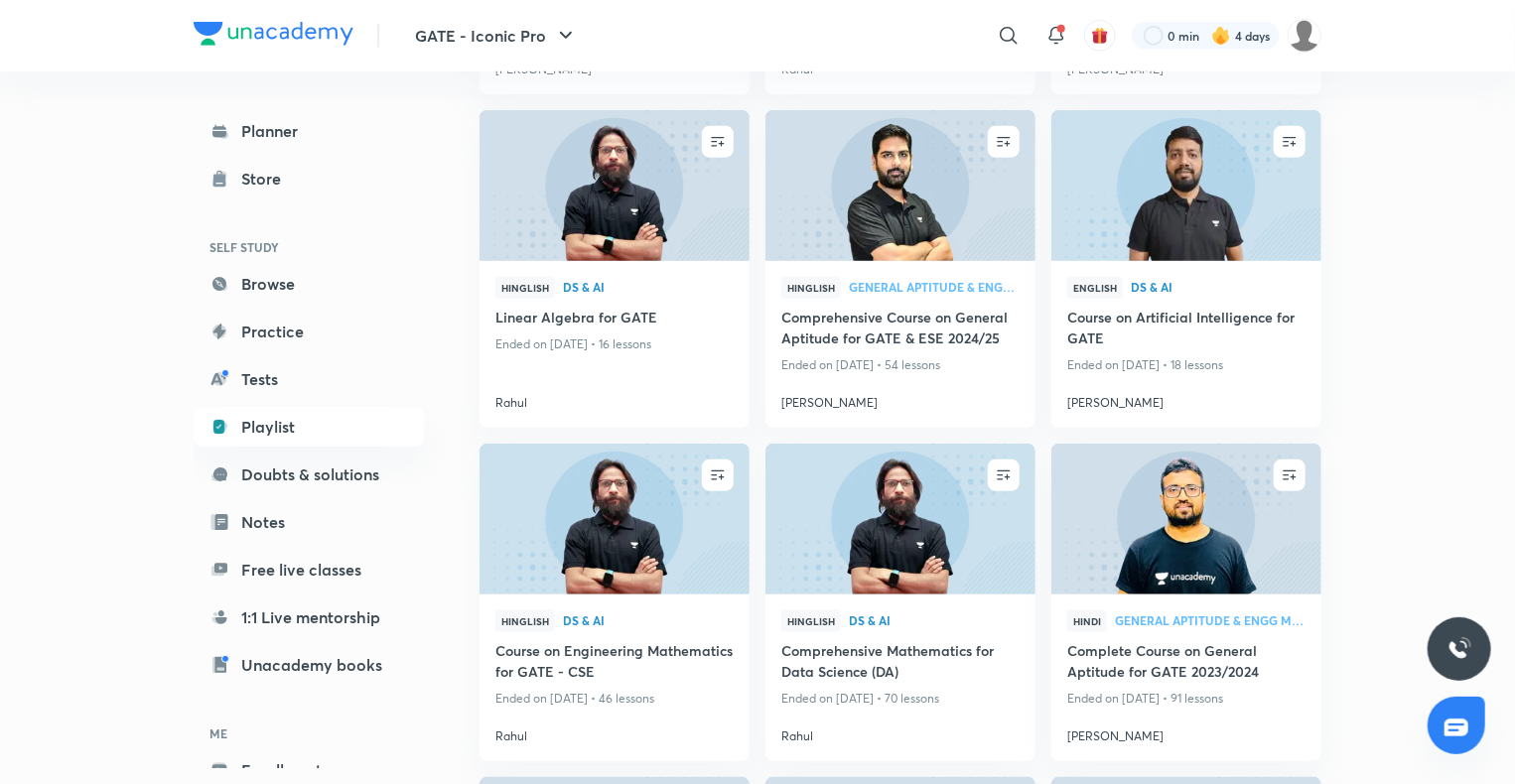scroll, scrollTop: 587, scrollLeft: 0, axis: vertical 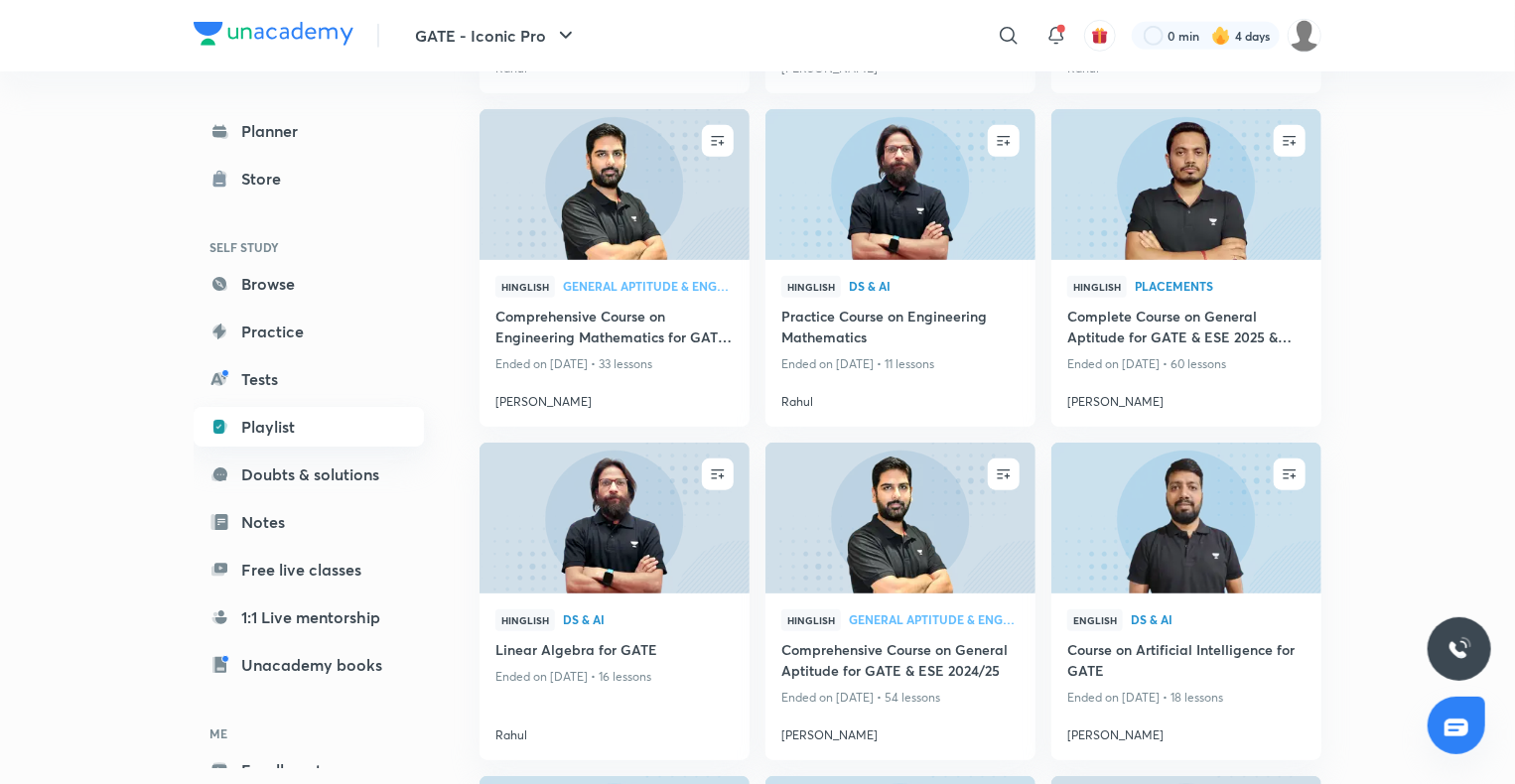 click on "Playlist" at bounding box center [309, 427] 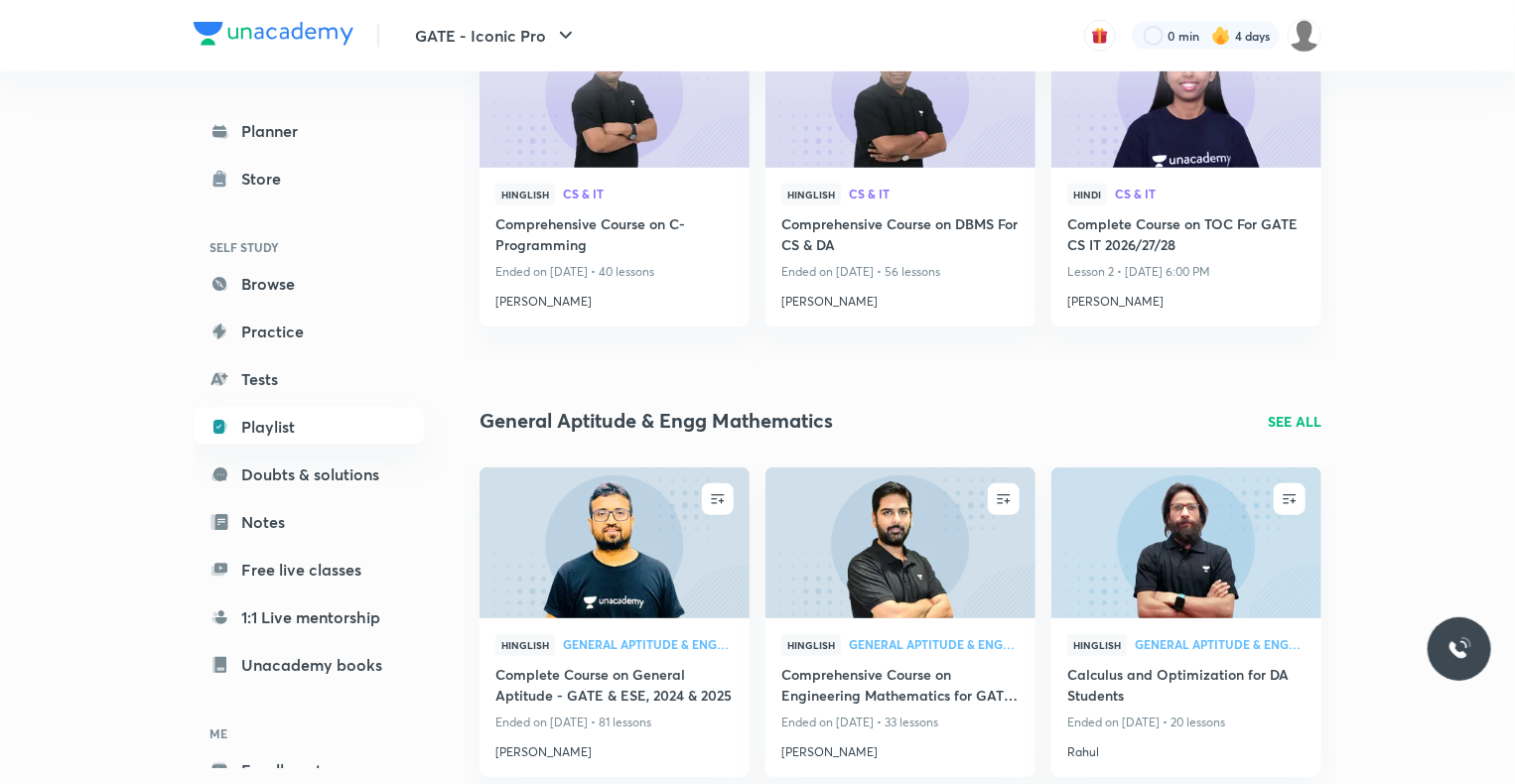 scroll, scrollTop: 0, scrollLeft: 0, axis: both 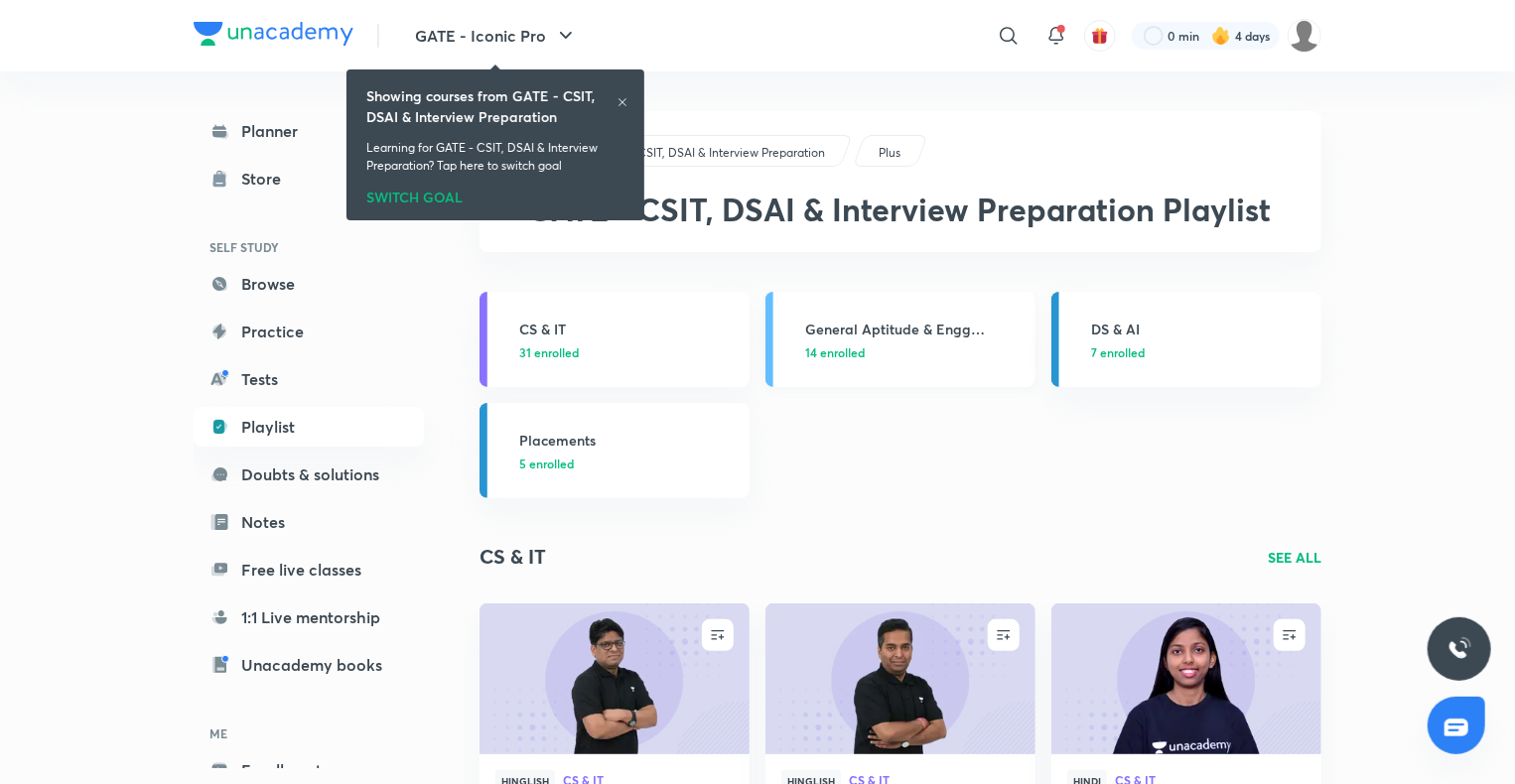 click on "General Aptitude & Engg Mathematics" at bounding box center (914, 328) 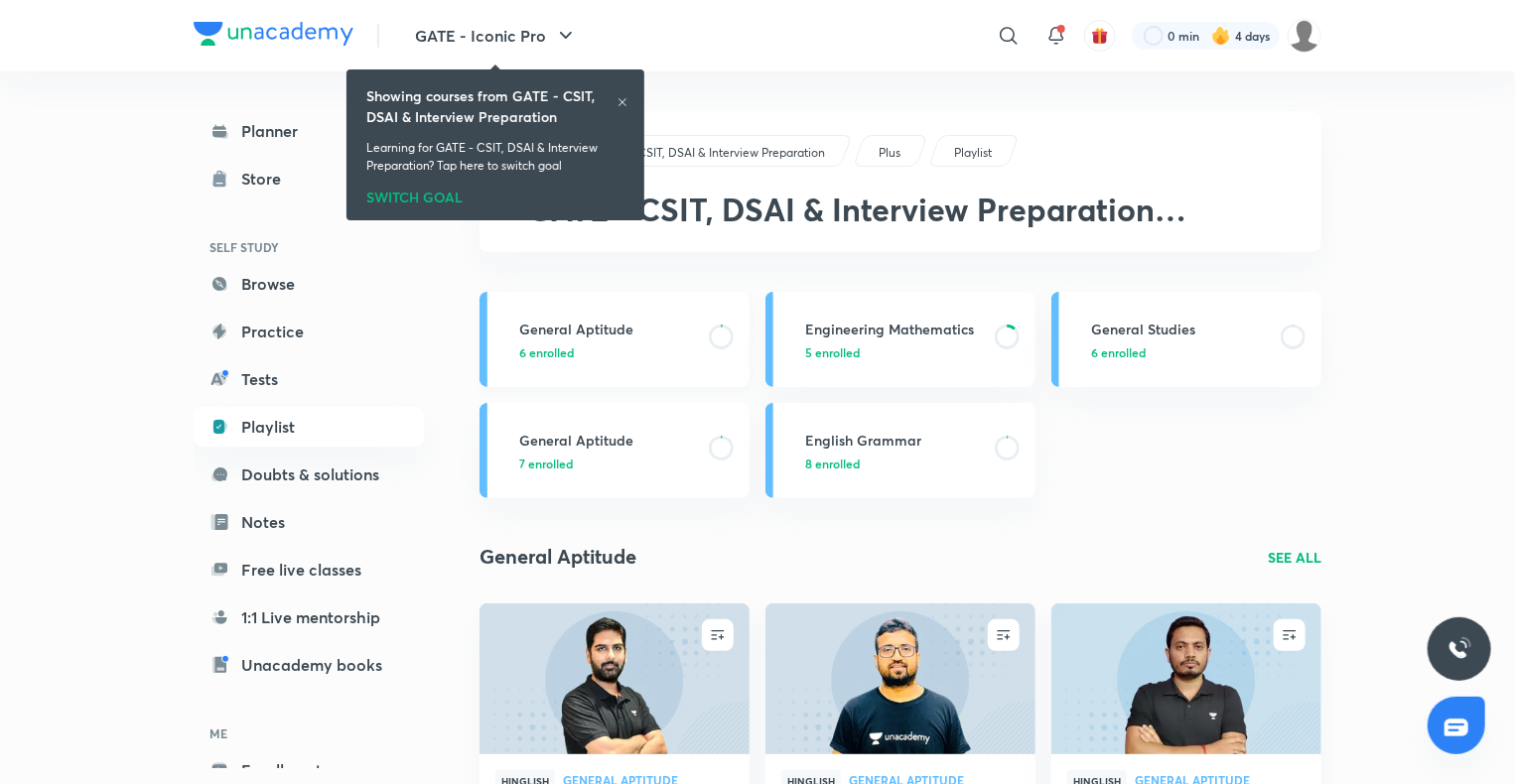 click on "General Aptitude" at bounding box center (608, 328) 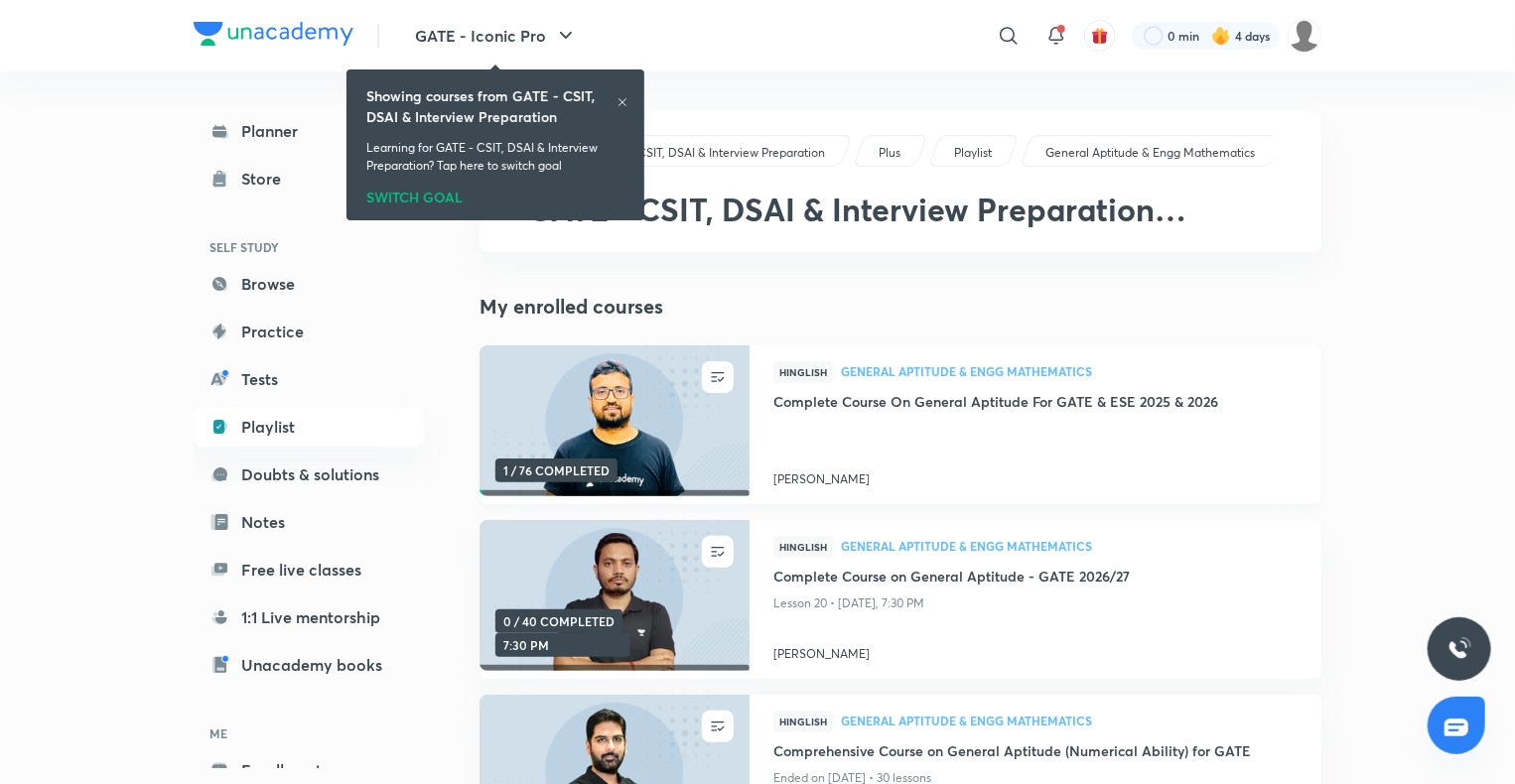 scroll, scrollTop: 139, scrollLeft: 0, axis: vertical 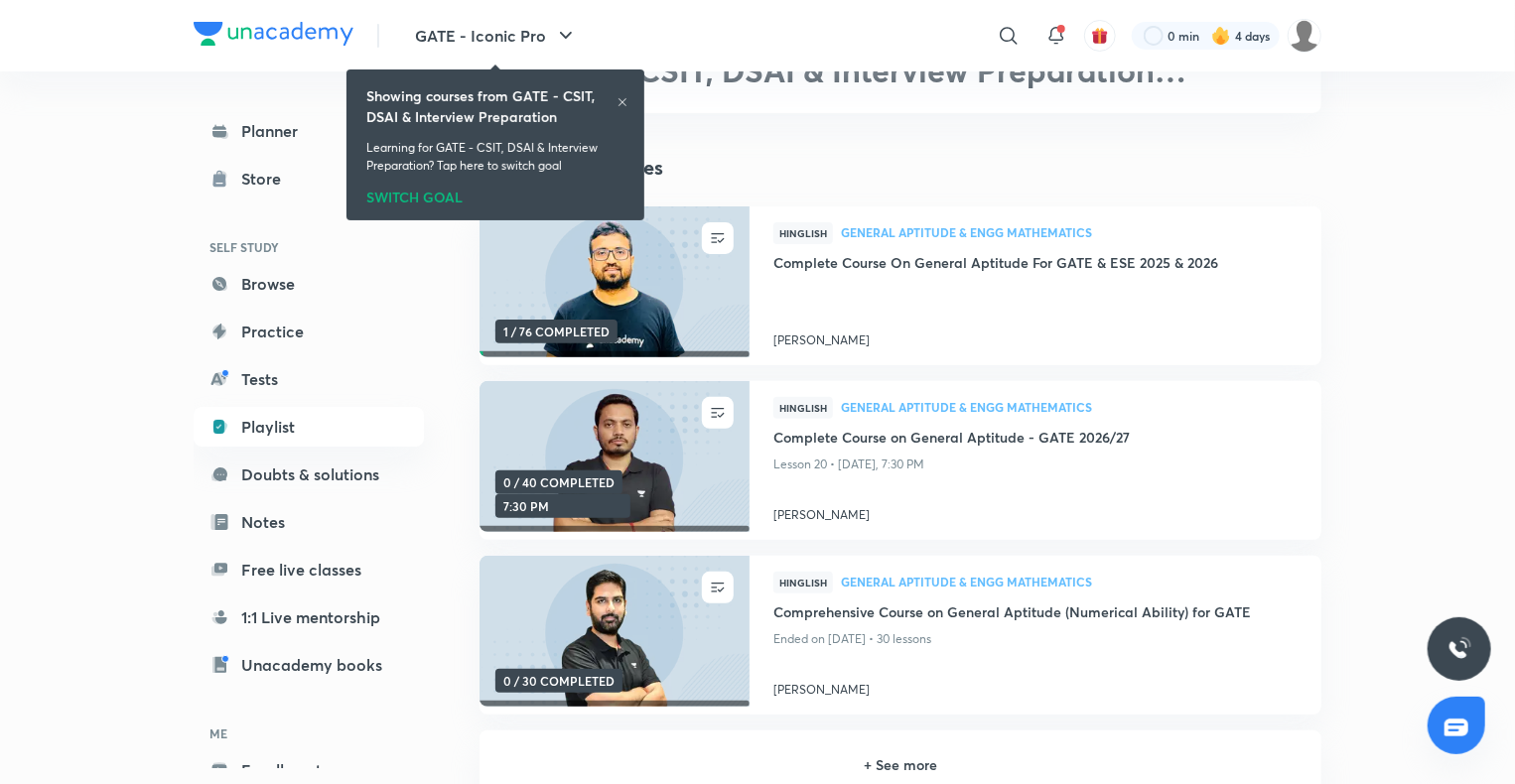 click 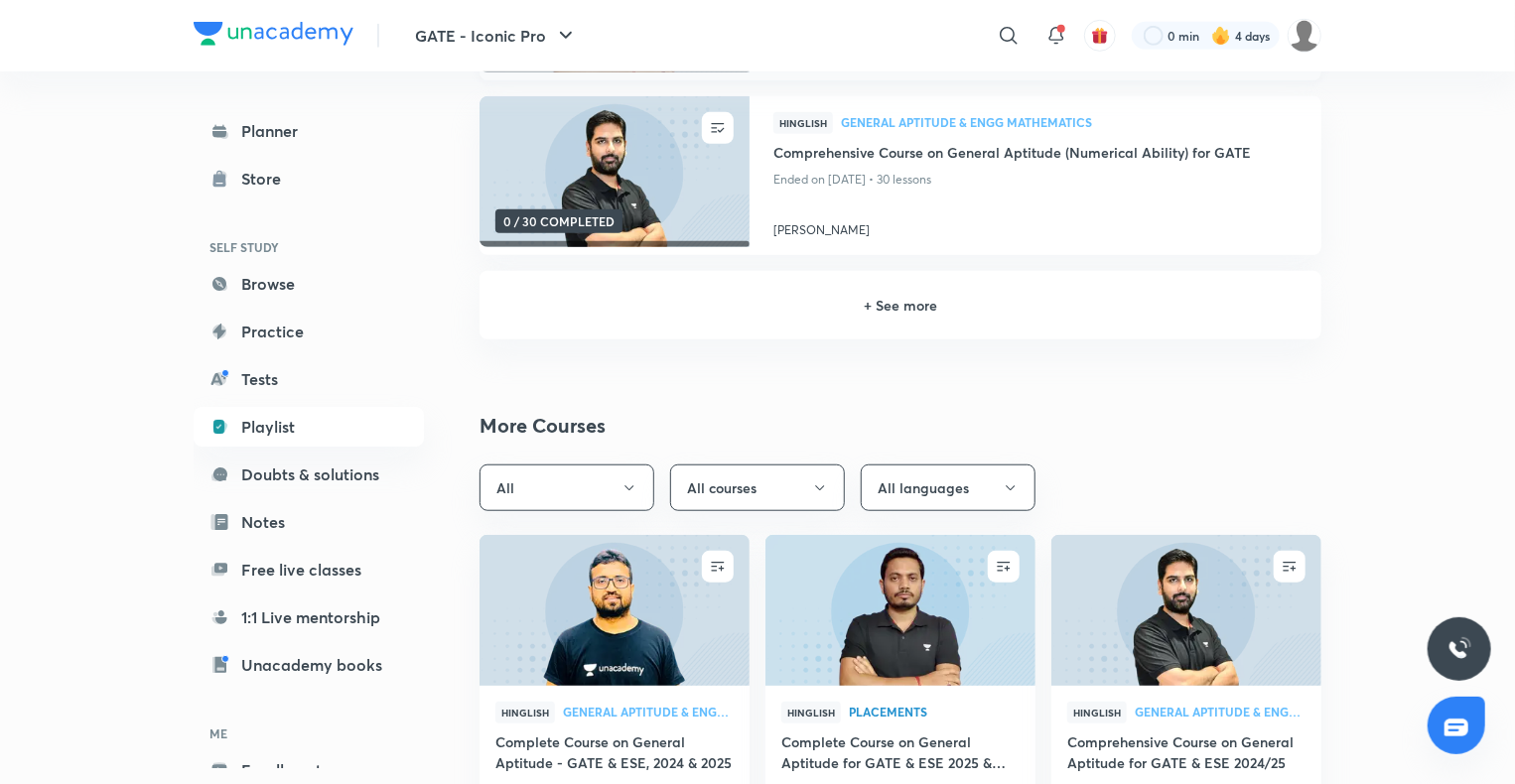 scroll, scrollTop: 574, scrollLeft: 0, axis: vertical 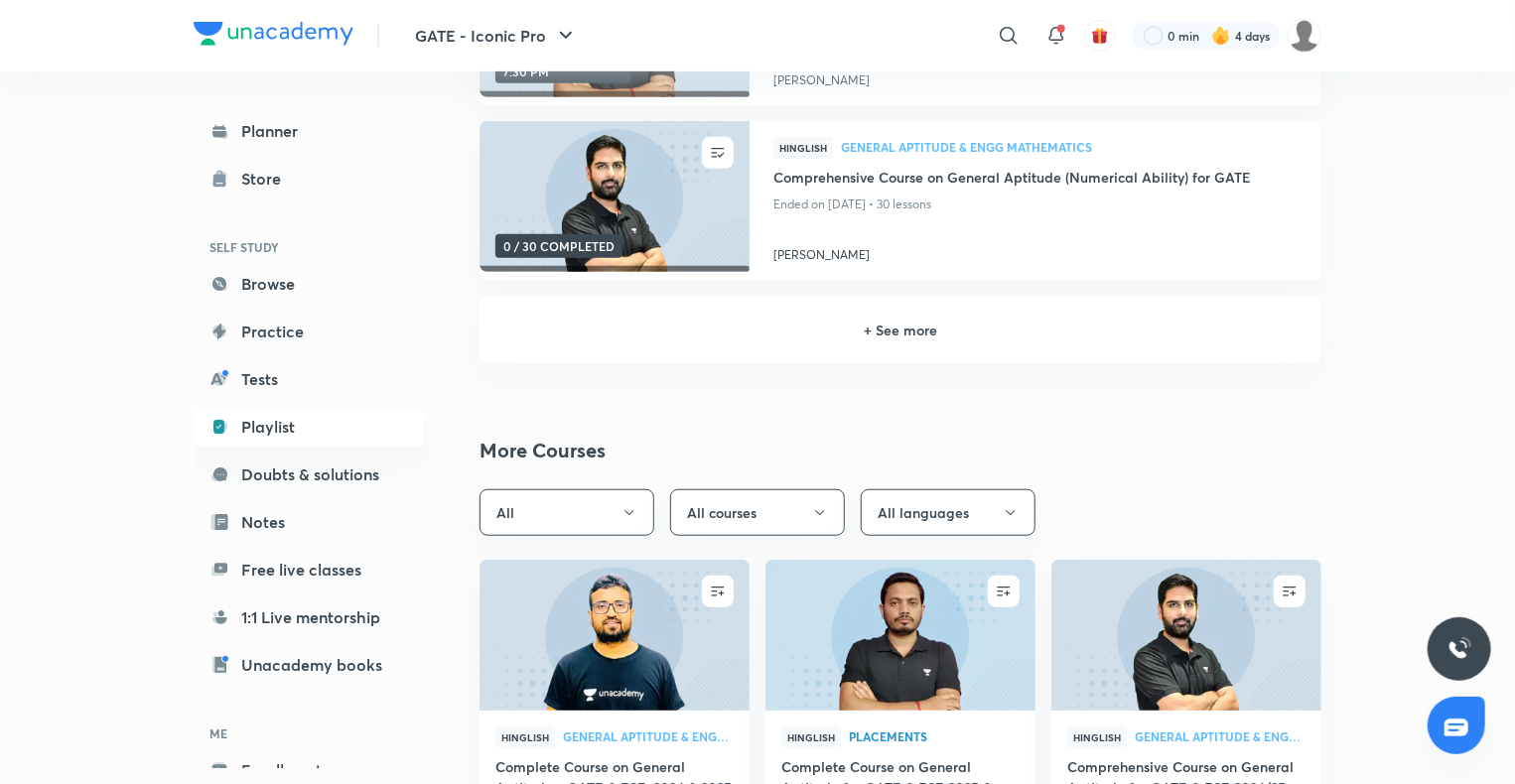 click on "+ See more" at bounding box center (900, 329) 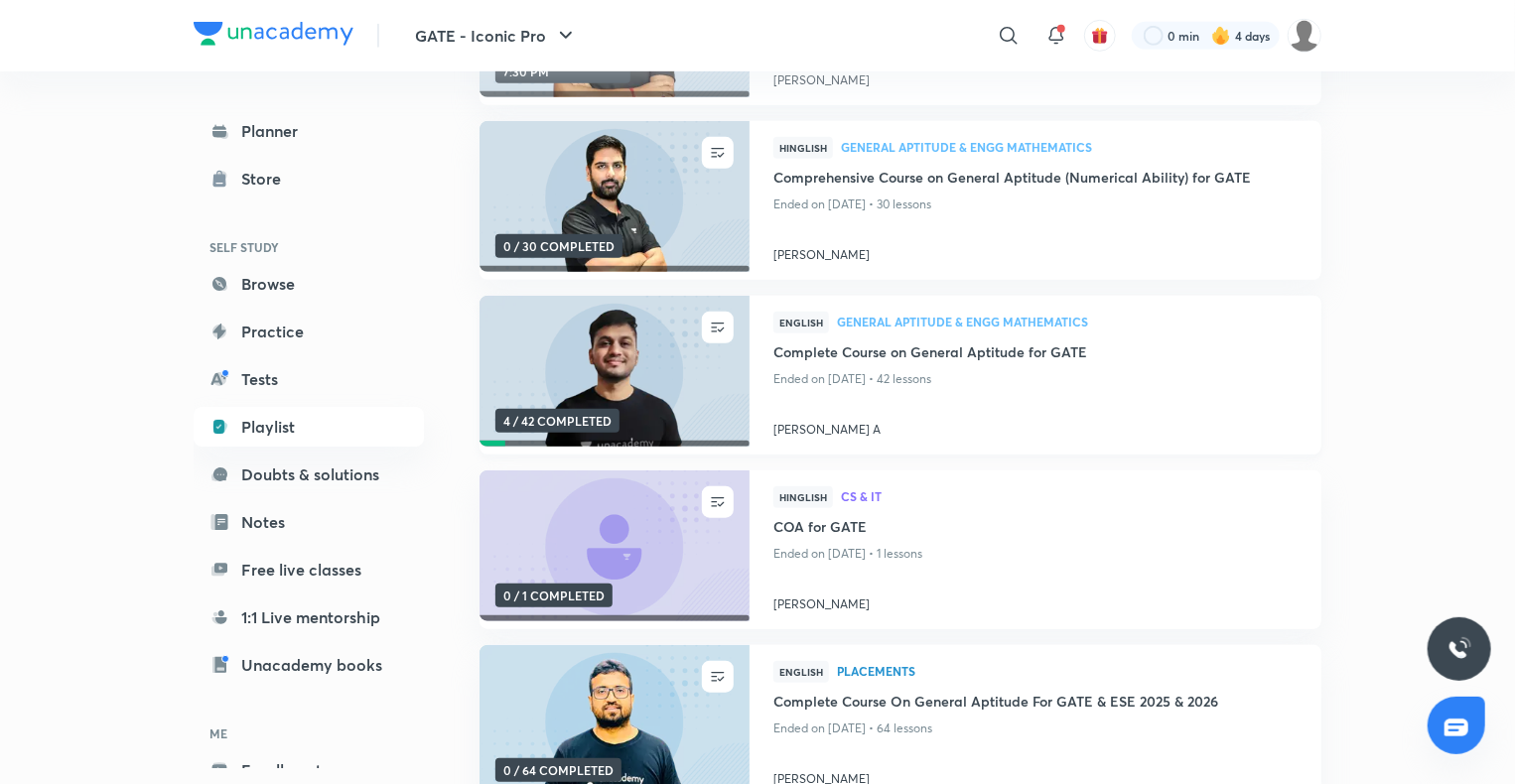click on "English General Aptitude & Engg Mathematics" at bounding box center (1035, 327) 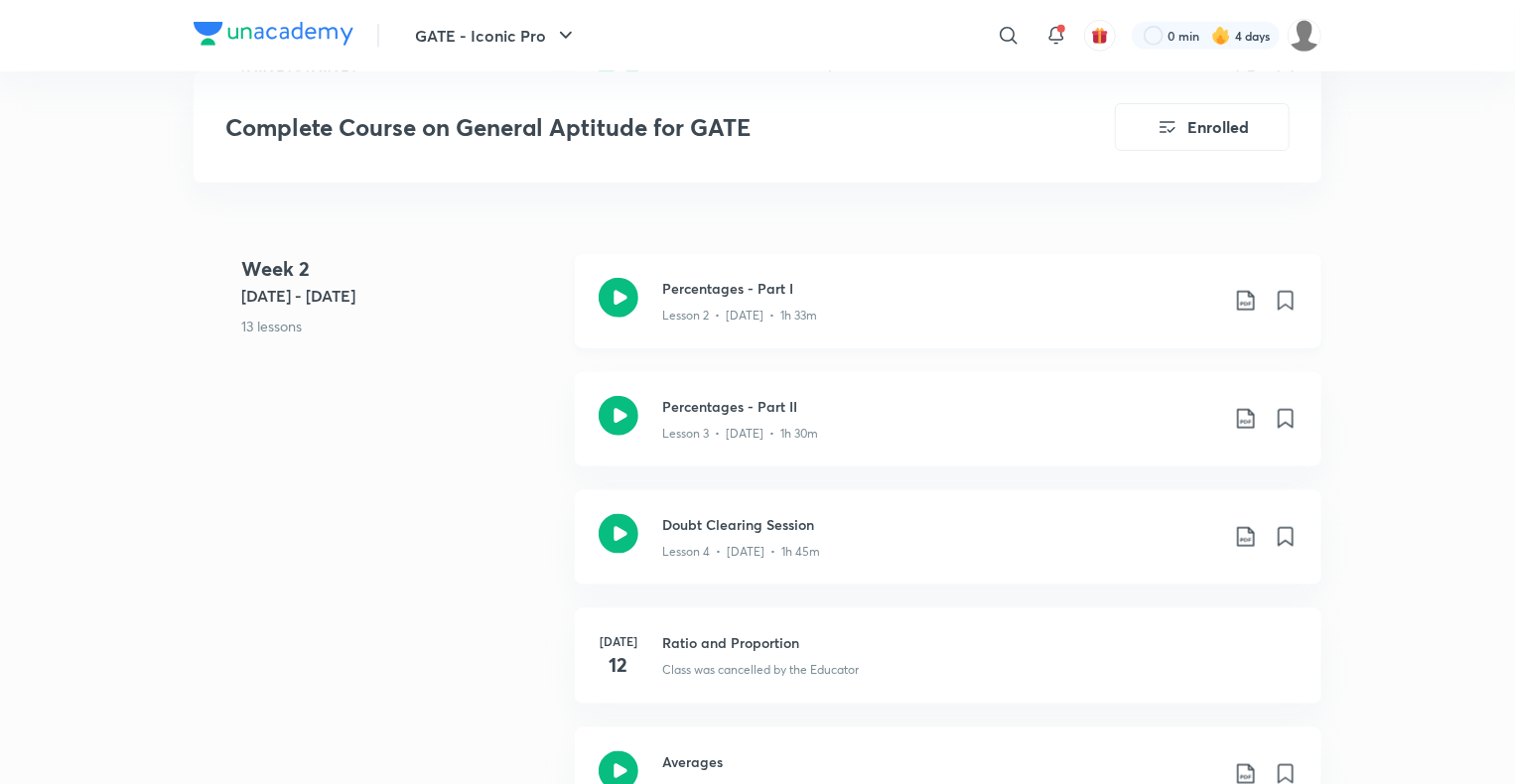 scroll, scrollTop: 1048, scrollLeft: 0, axis: vertical 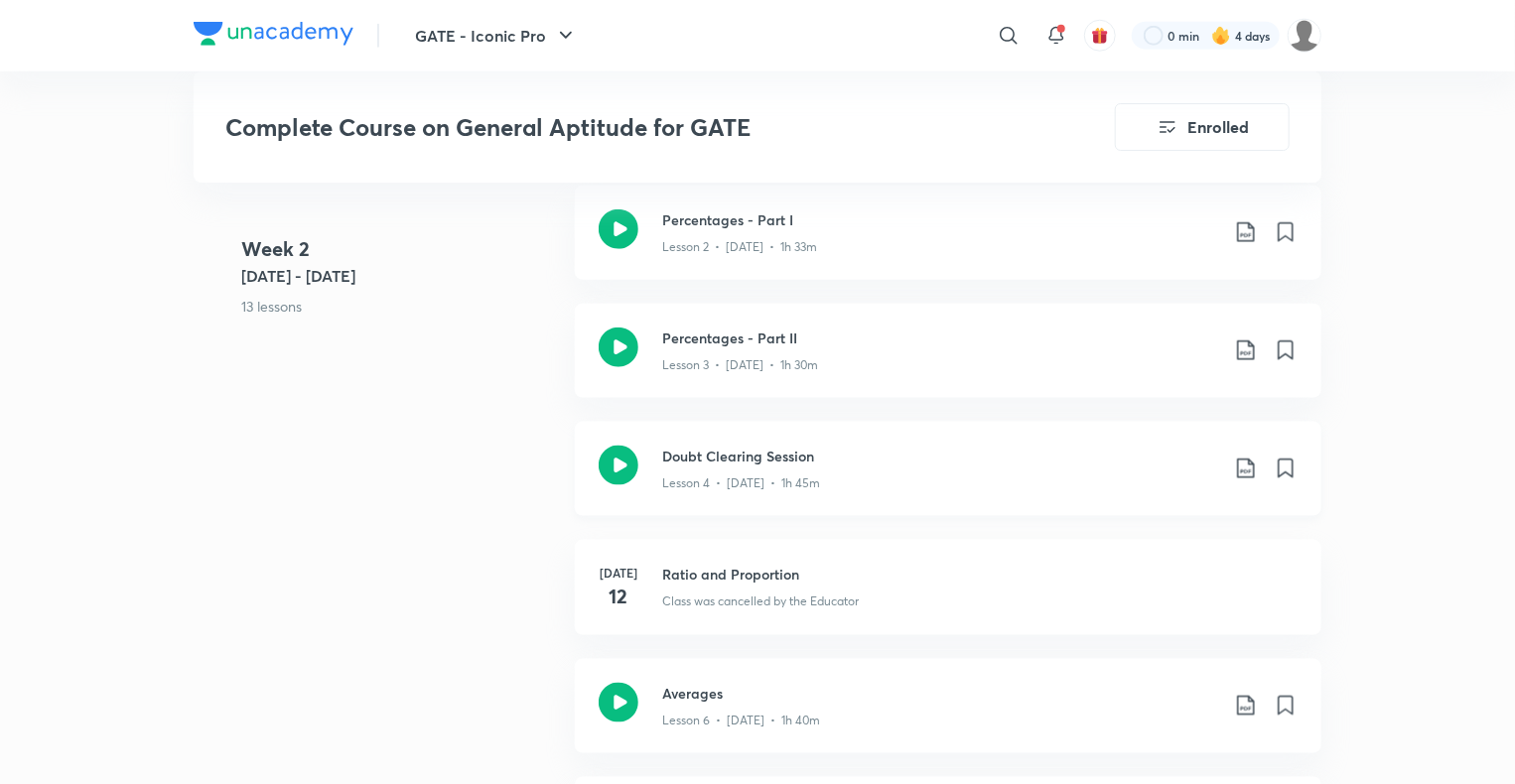 click 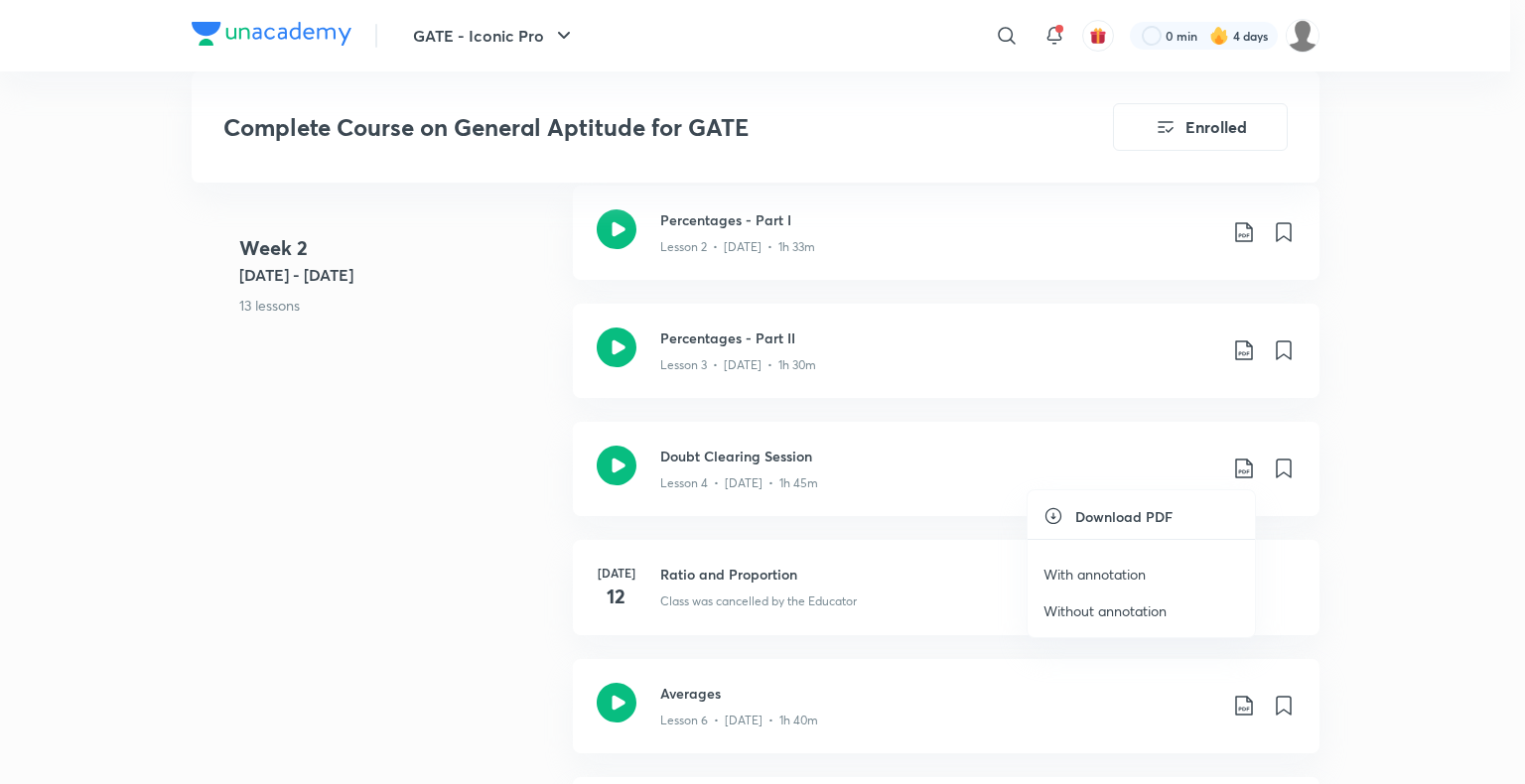 click on "With annotation" at bounding box center [1094, 574] 